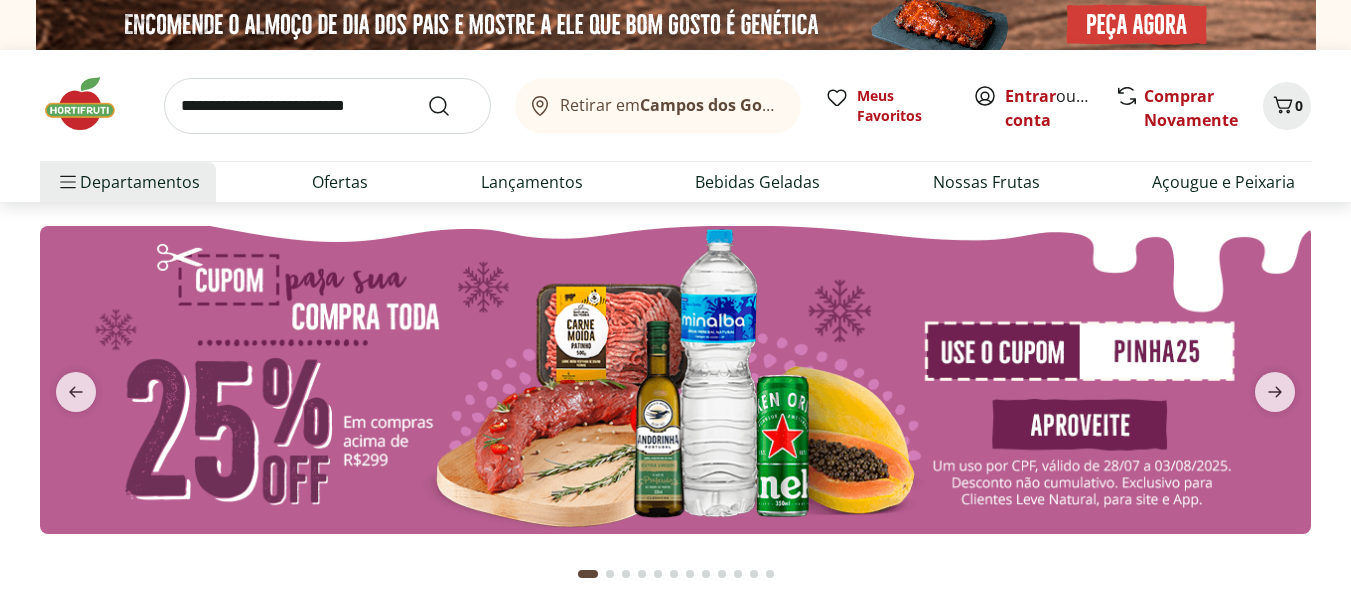 click at bounding box center [327, 106] 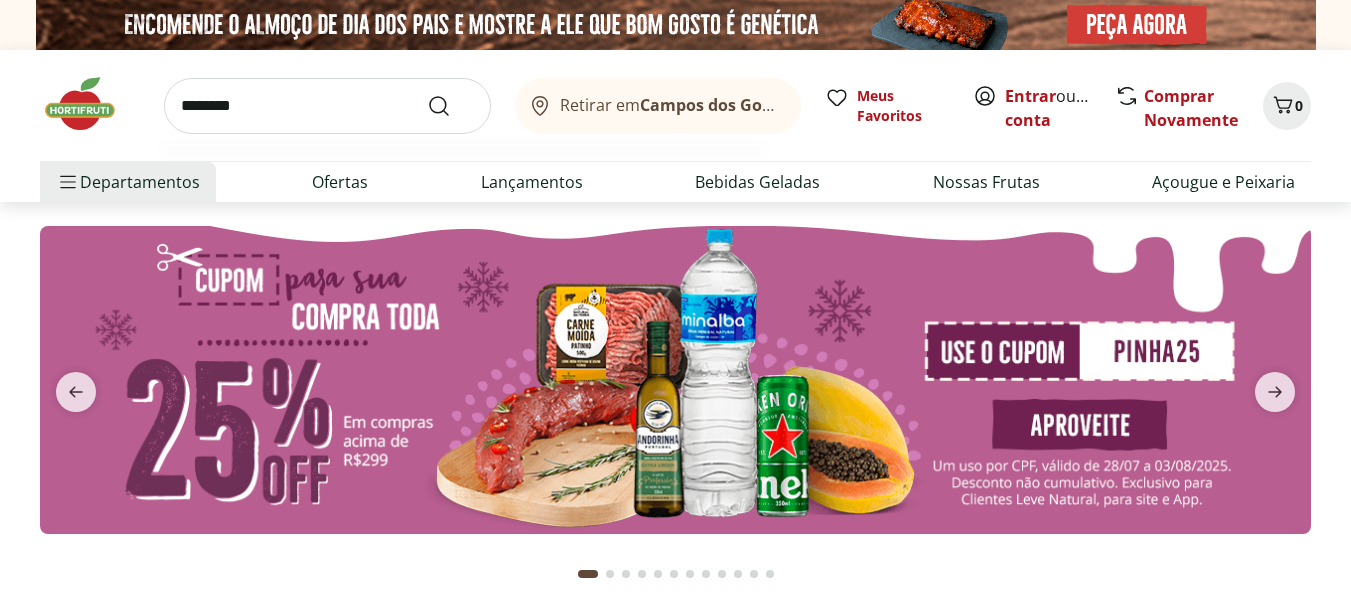 type on "********" 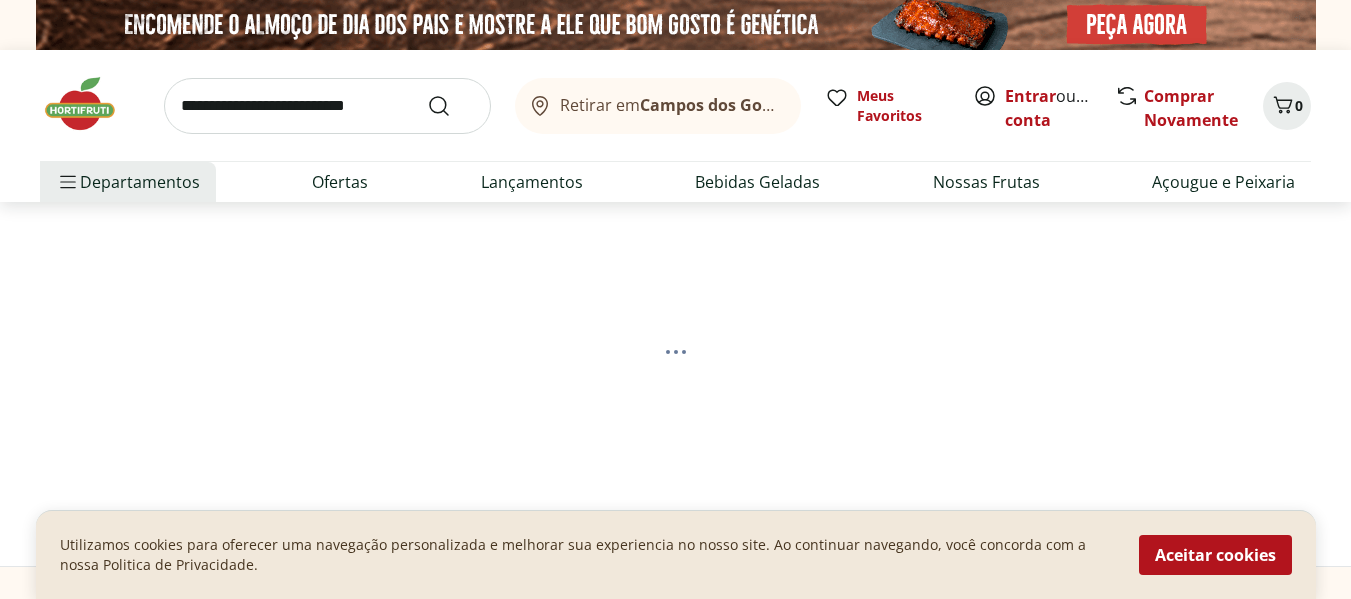select on "**********" 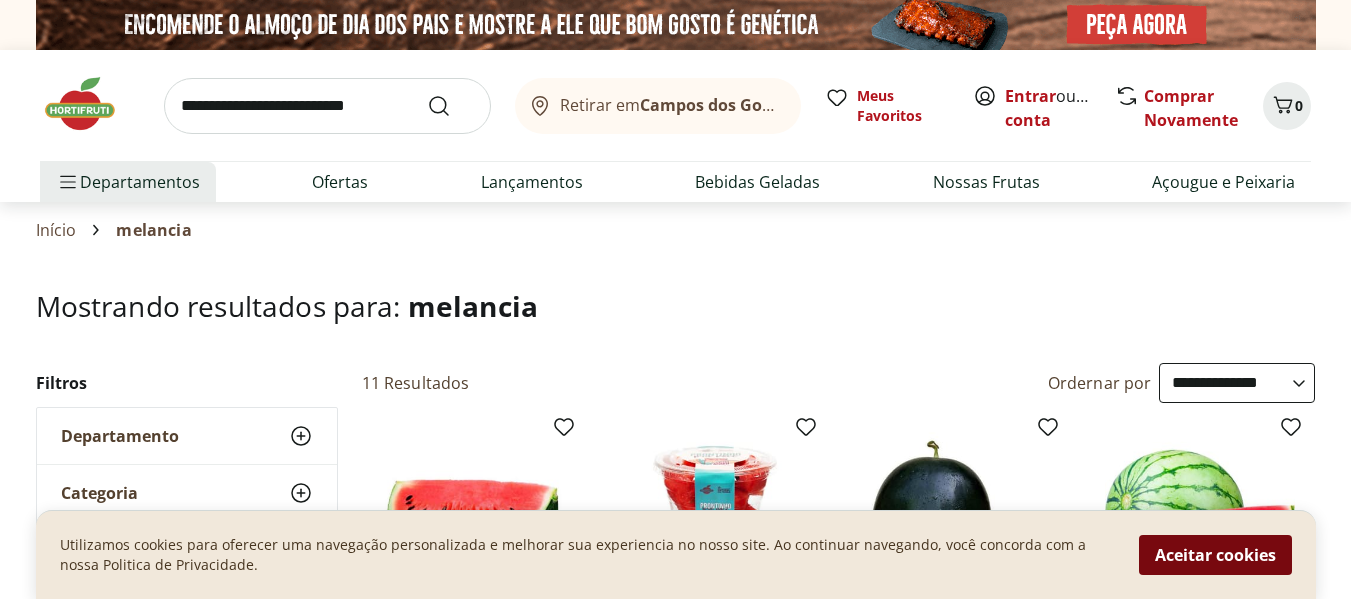 click on "Aceitar cookies" at bounding box center [1215, 555] 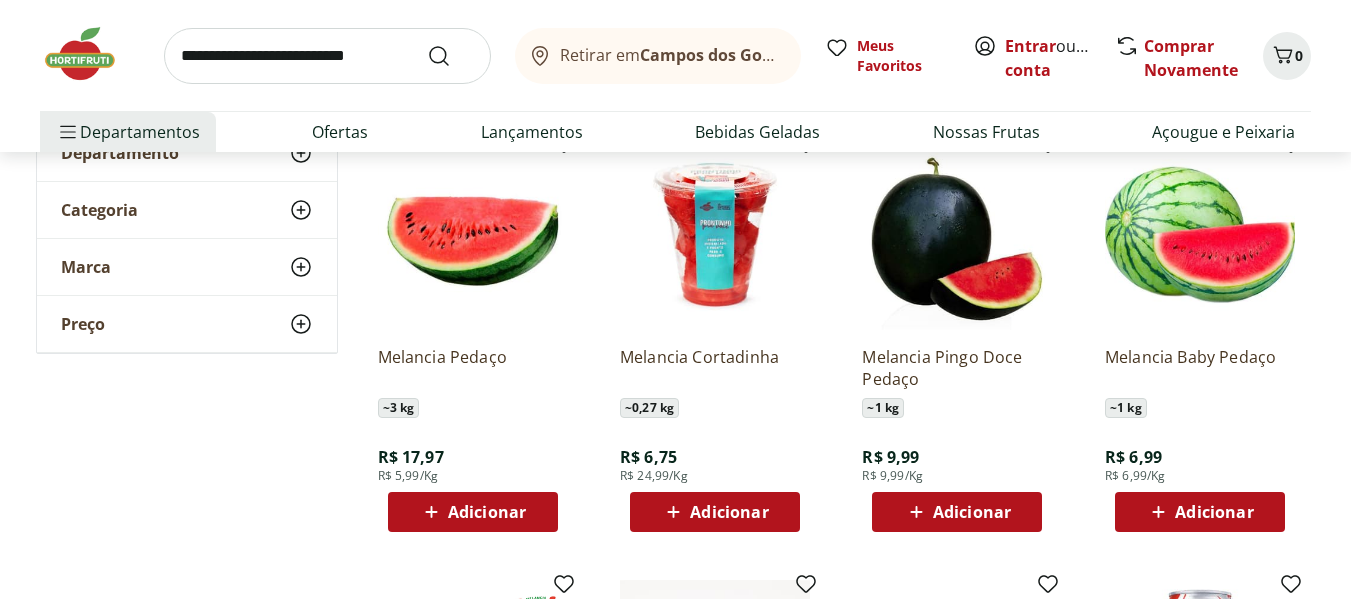scroll, scrollTop: 240, scrollLeft: 0, axis: vertical 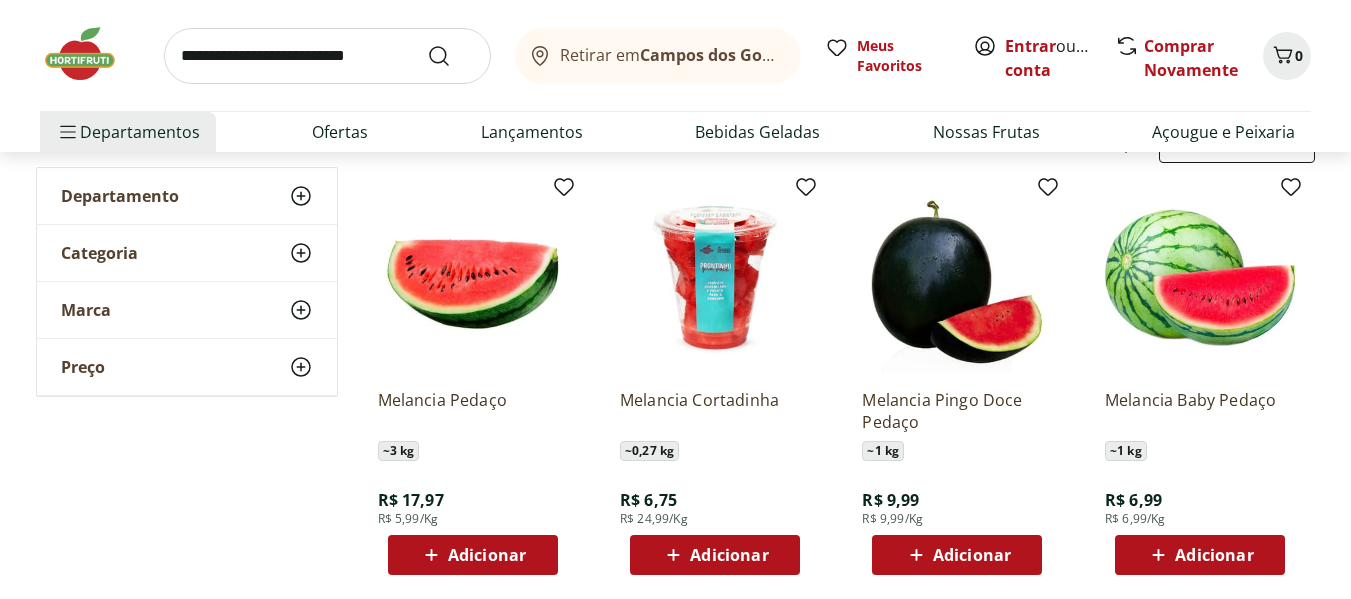 drag, startPoint x: 516, startPoint y: 271, endPoint x: 1157, endPoint y: 373, distance: 649.0647 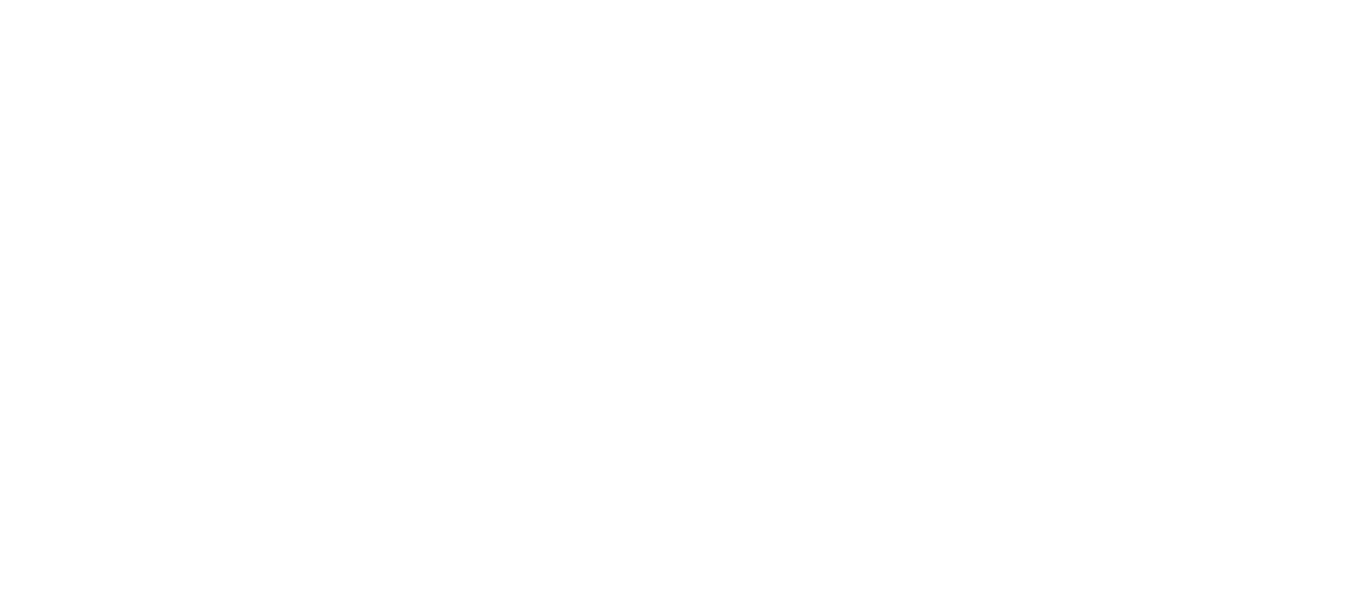 scroll, scrollTop: 0, scrollLeft: 0, axis: both 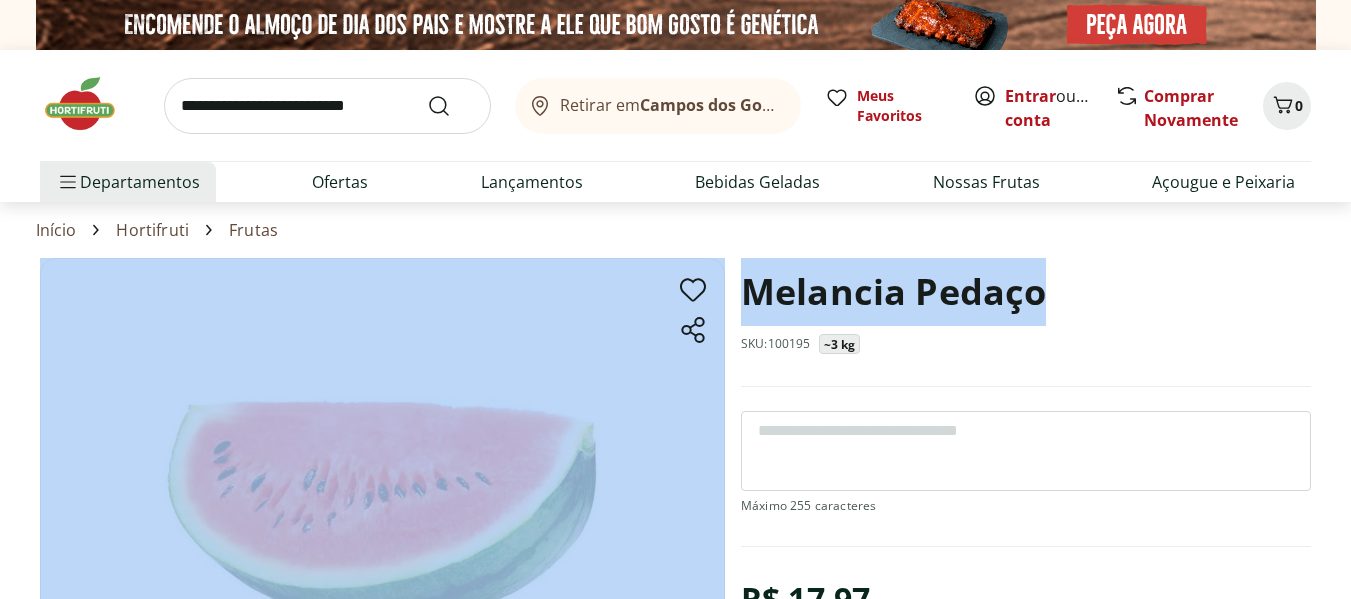 drag, startPoint x: 1082, startPoint y: 292, endPoint x: 732, endPoint y: 280, distance: 350.20566 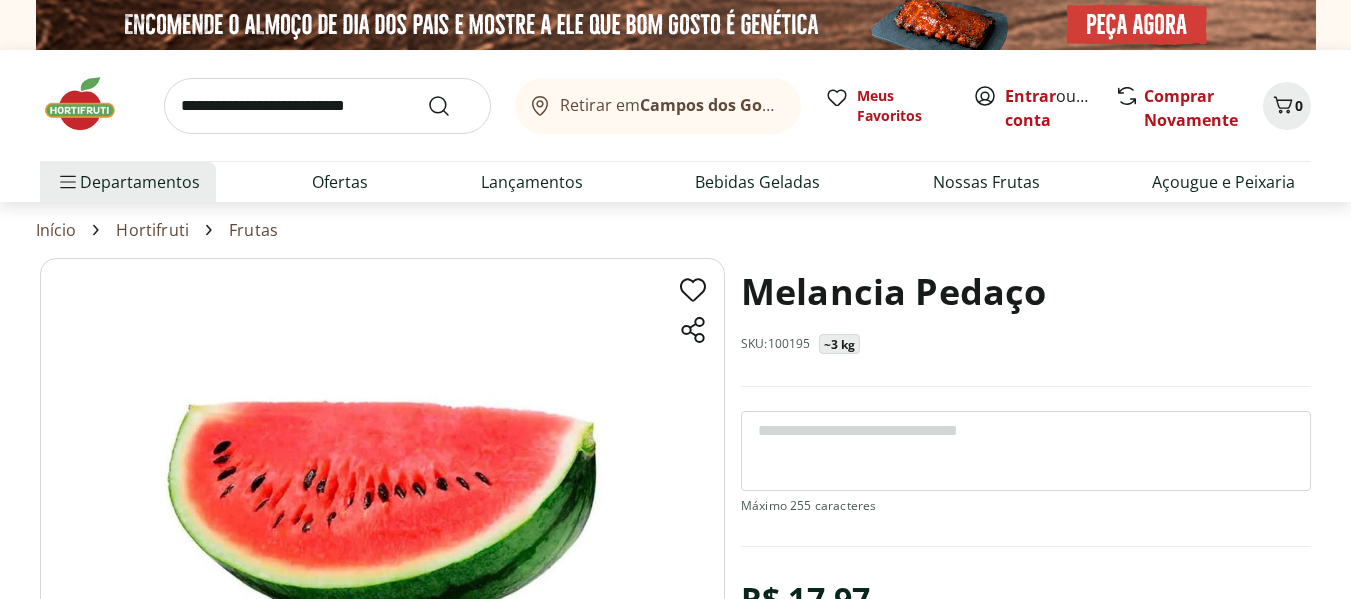 click at bounding box center [327, 106] 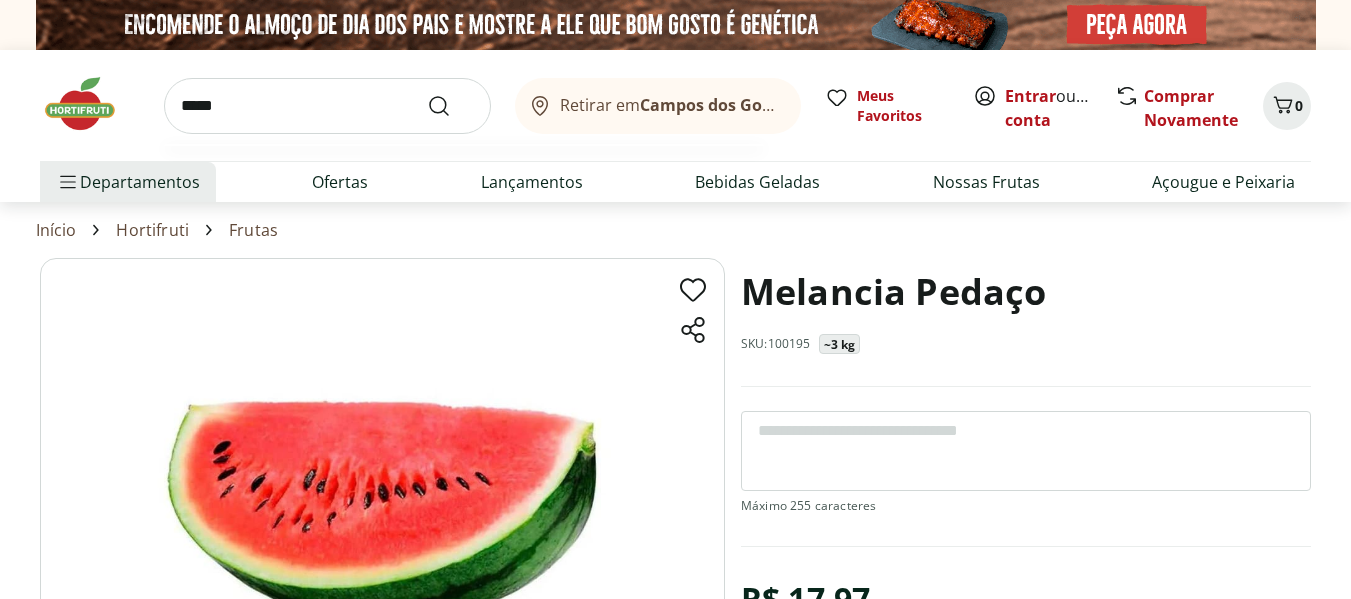 type on "*****" 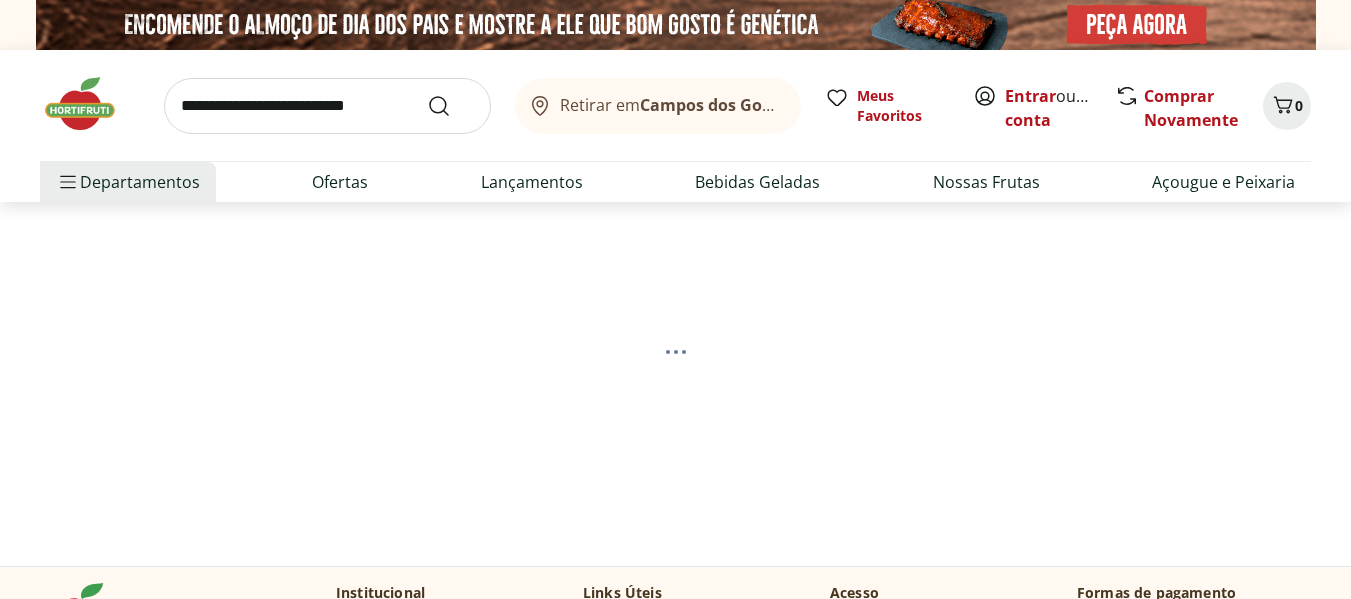 select on "**********" 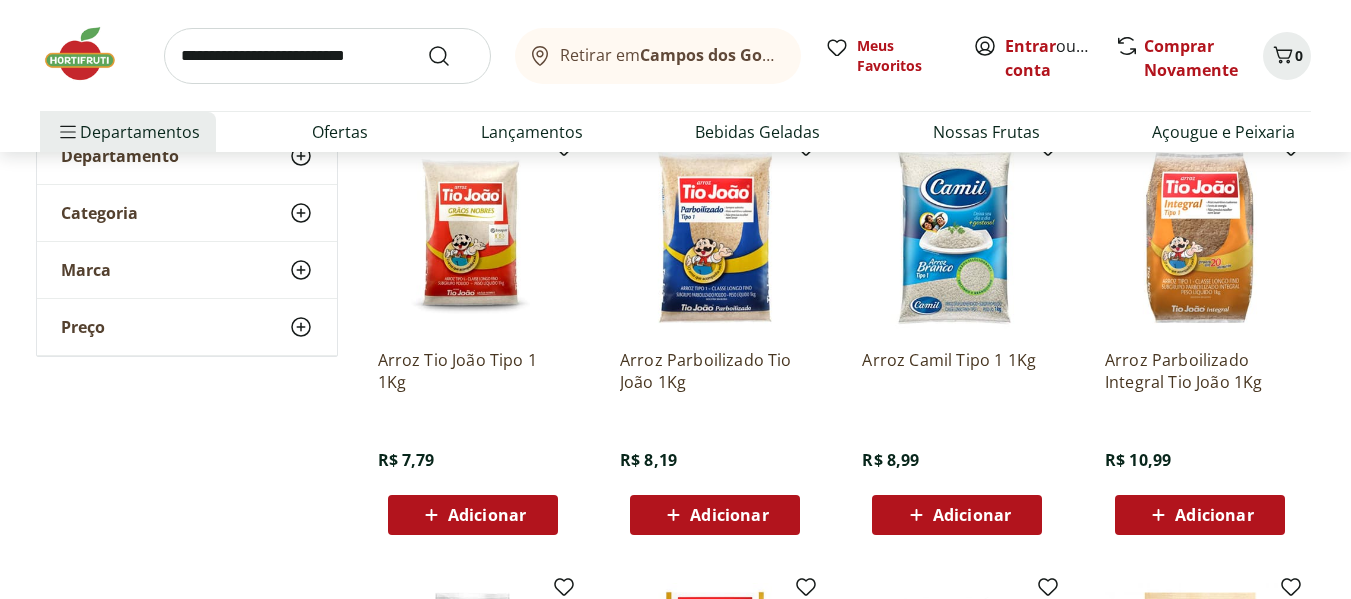 scroll, scrollTop: 240, scrollLeft: 0, axis: vertical 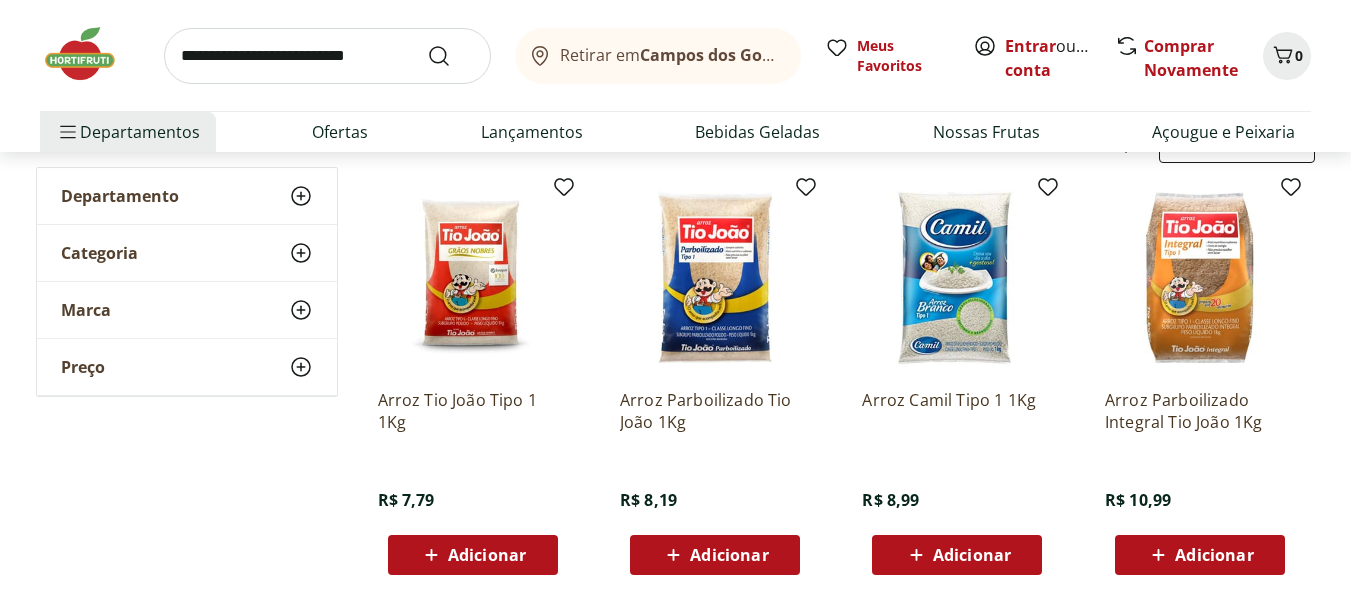 click at bounding box center (715, 278) 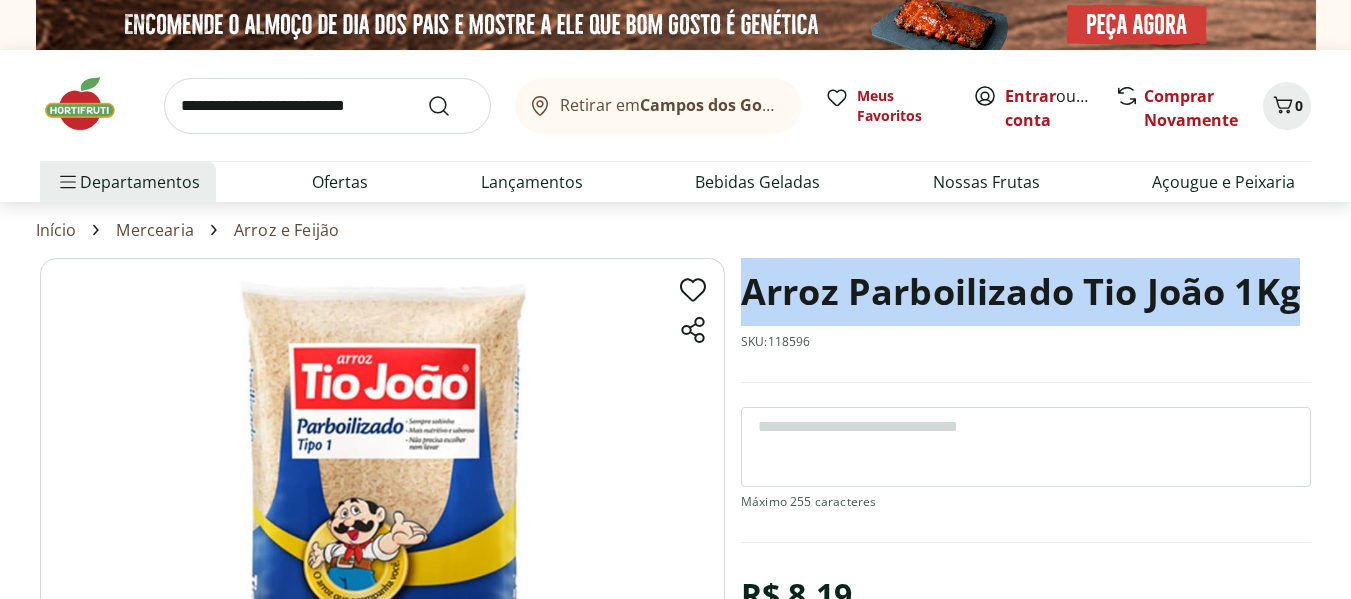 drag, startPoint x: 1308, startPoint y: 289, endPoint x: 752, endPoint y: 279, distance: 556.0899 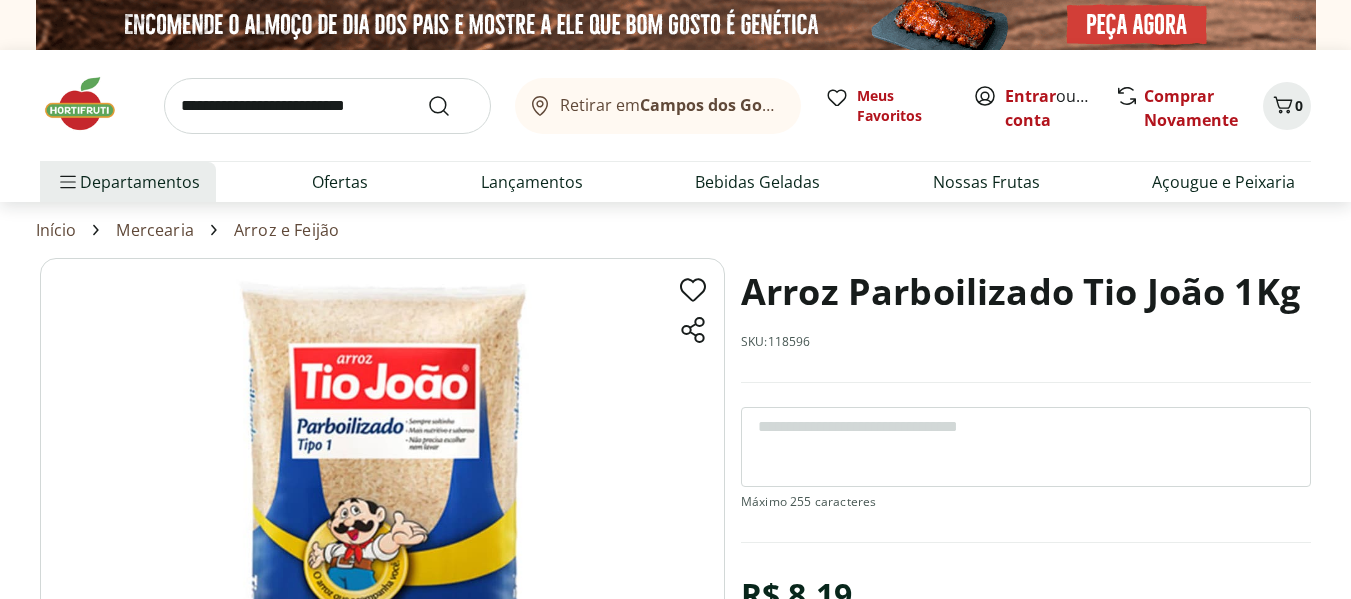 click at bounding box center [327, 106] 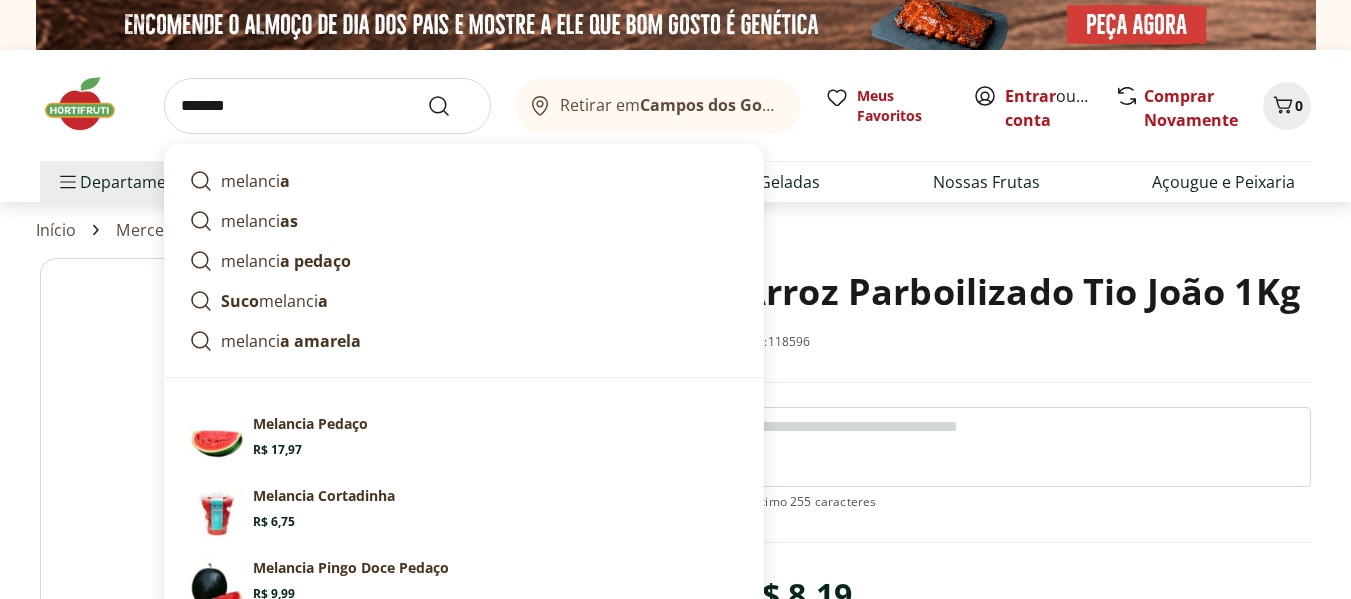 type on "********" 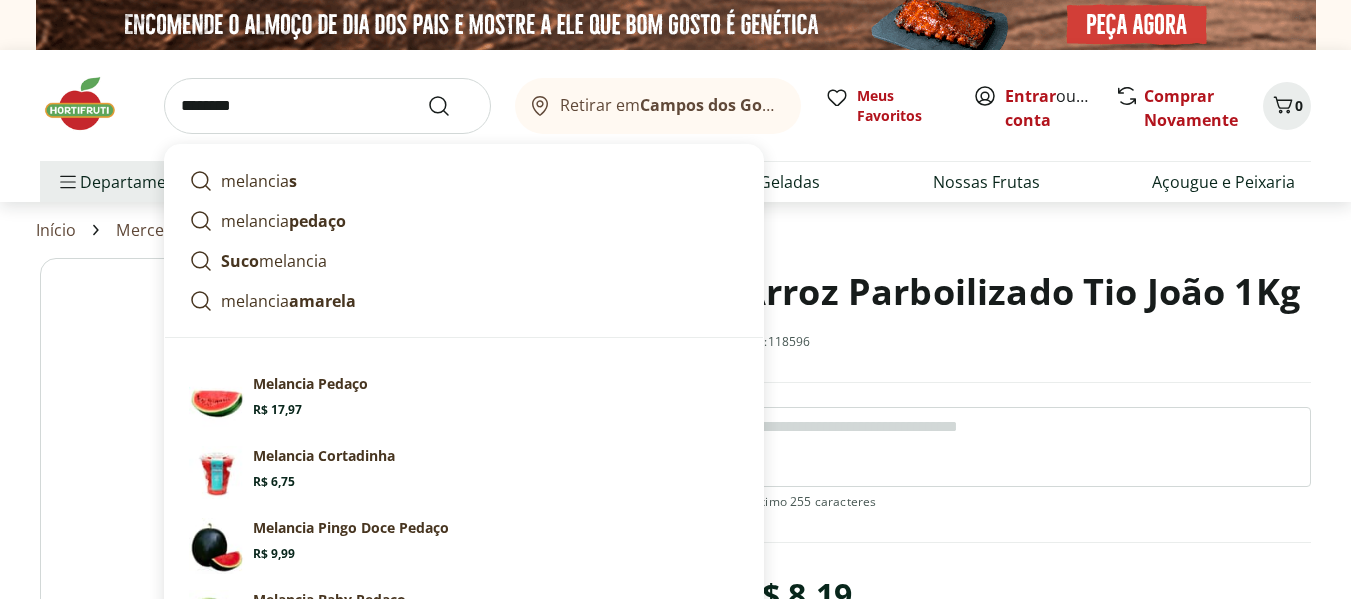 click at bounding box center [451, 106] 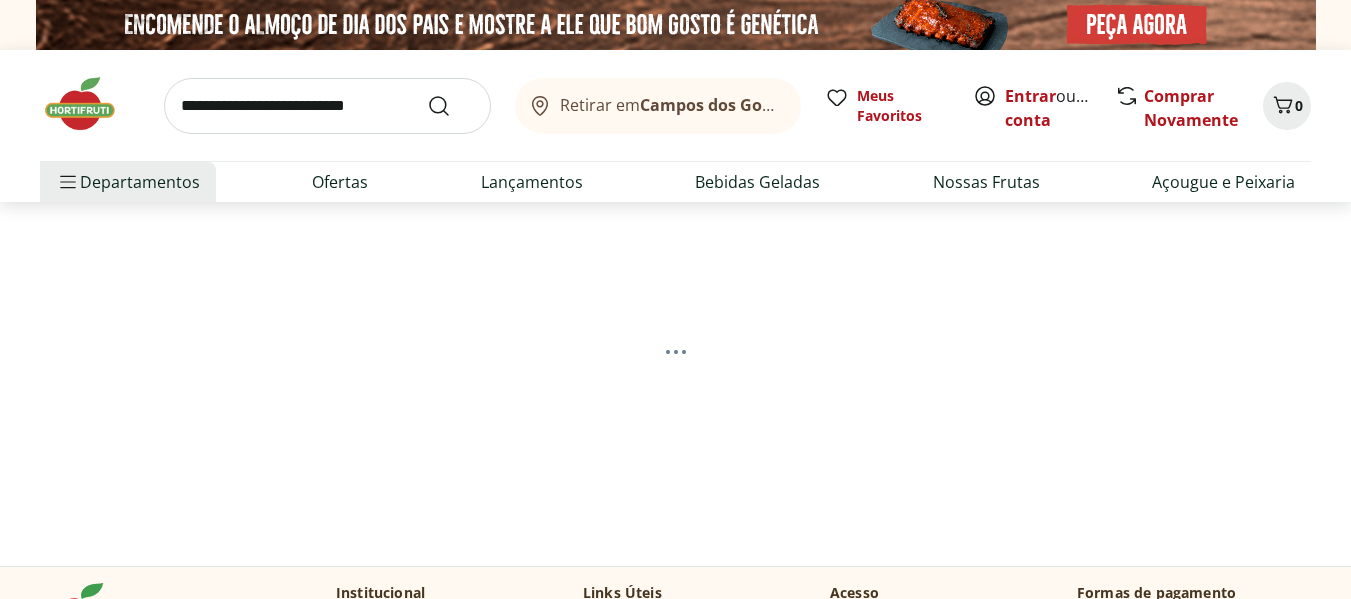 select on "**********" 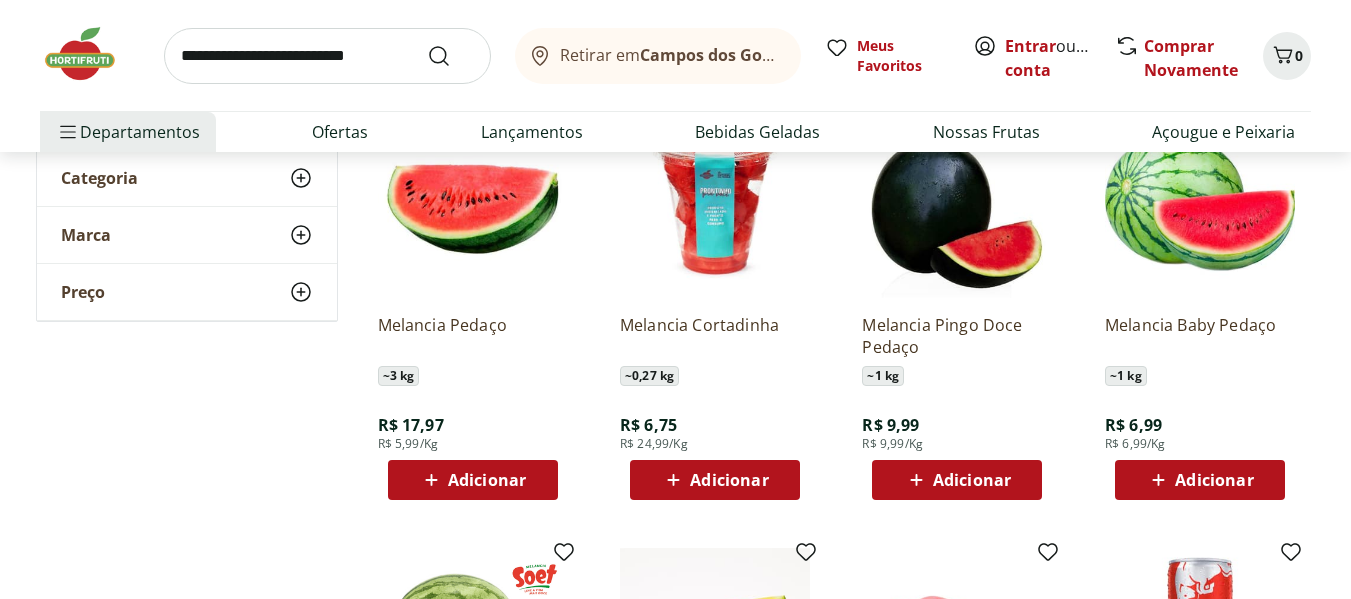 scroll, scrollTop: 320, scrollLeft: 0, axis: vertical 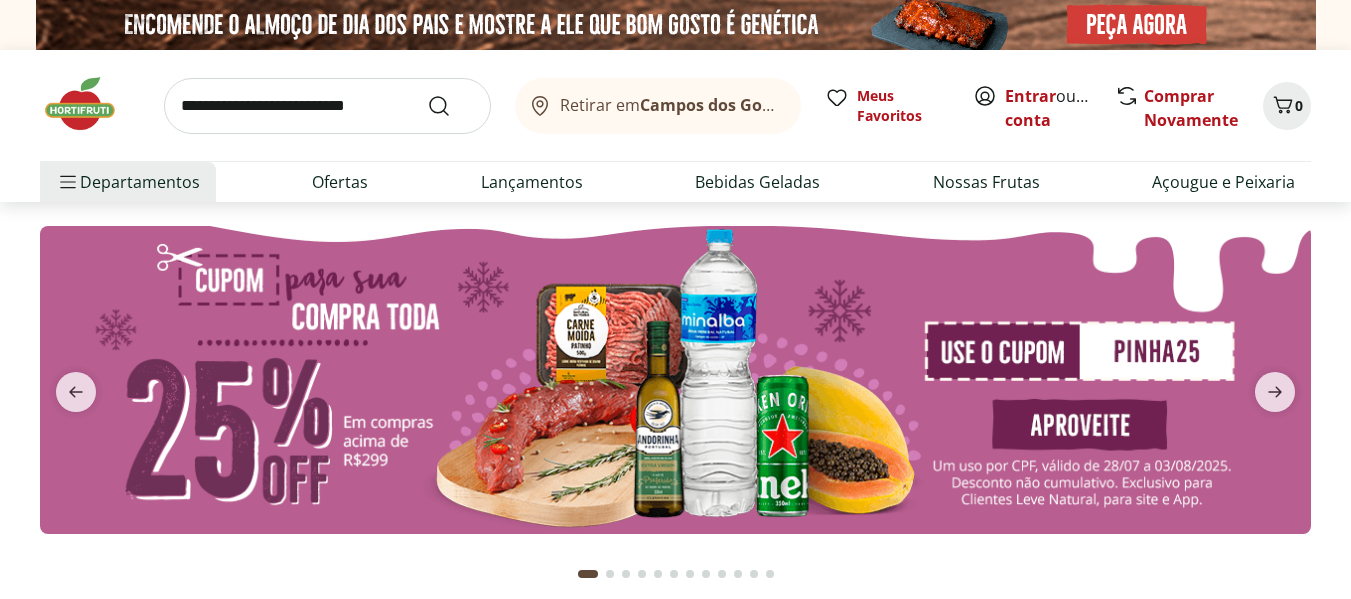 click at bounding box center (327, 106) 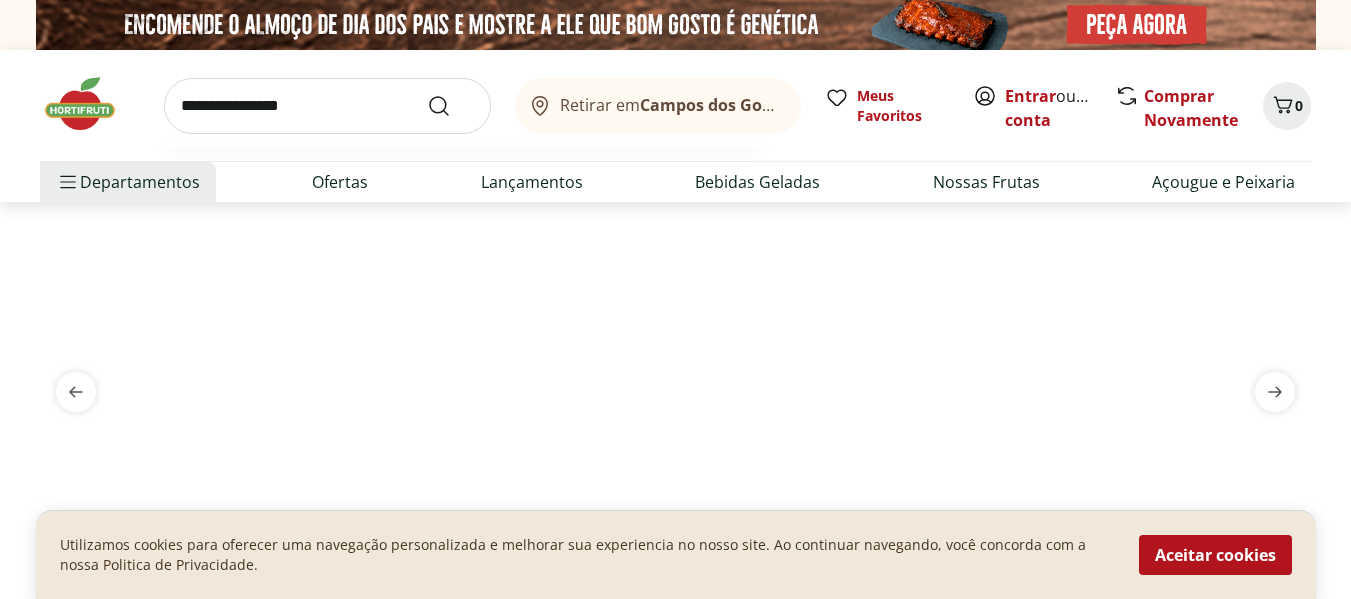 type on "**********" 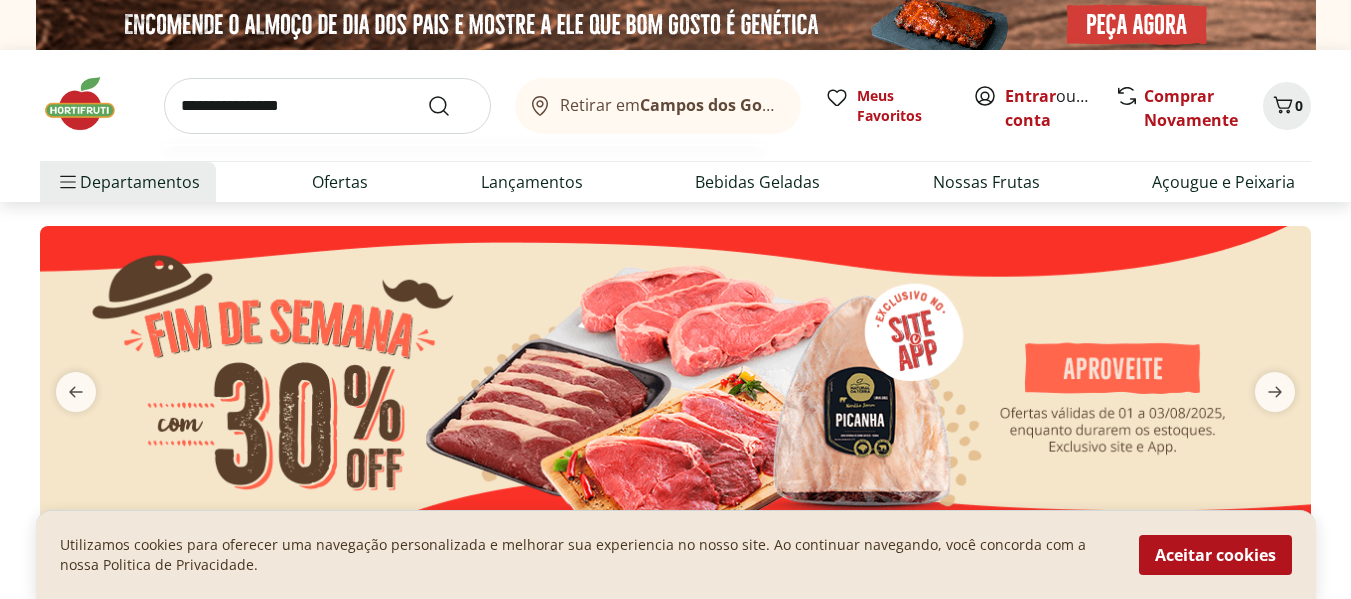 click at bounding box center [451, 106] 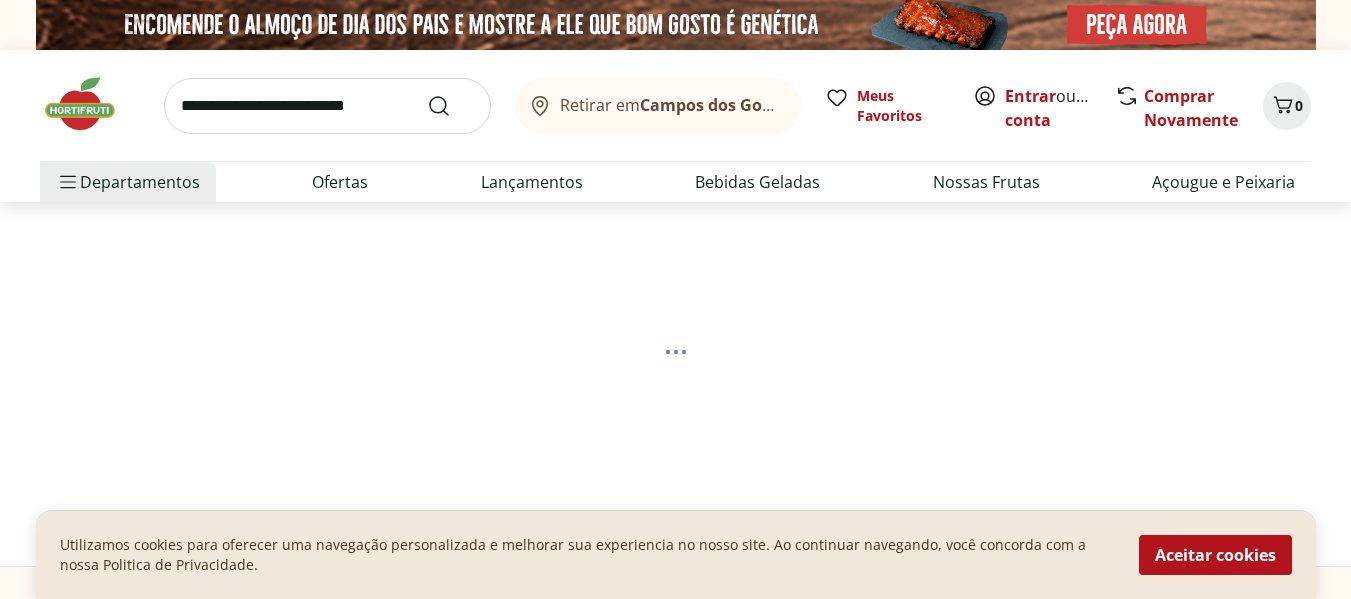 select on "**********" 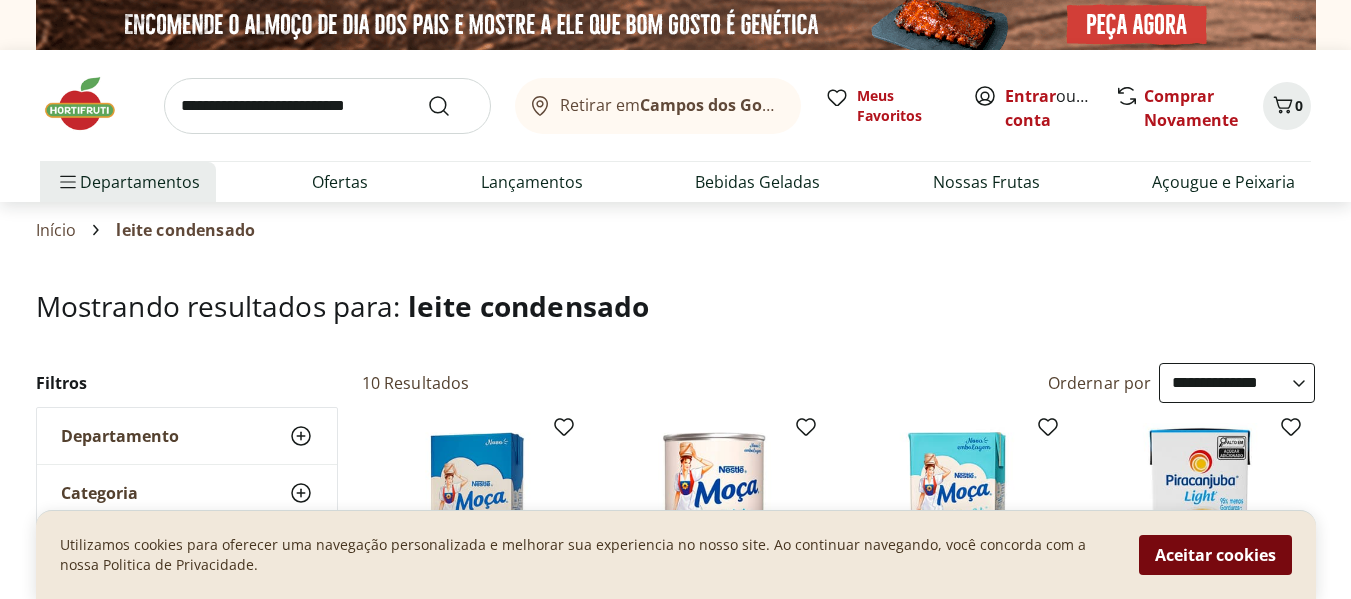 click on "Aceitar cookies" at bounding box center (1215, 555) 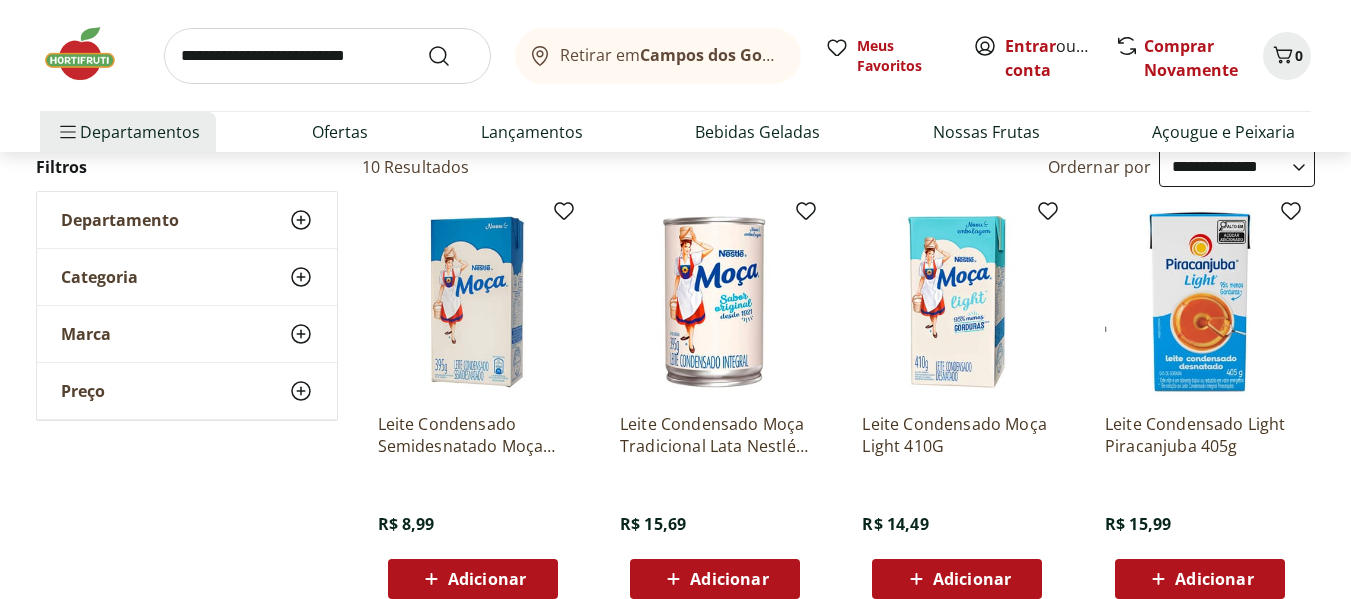 scroll, scrollTop: 200, scrollLeft: 0, axis: vertical 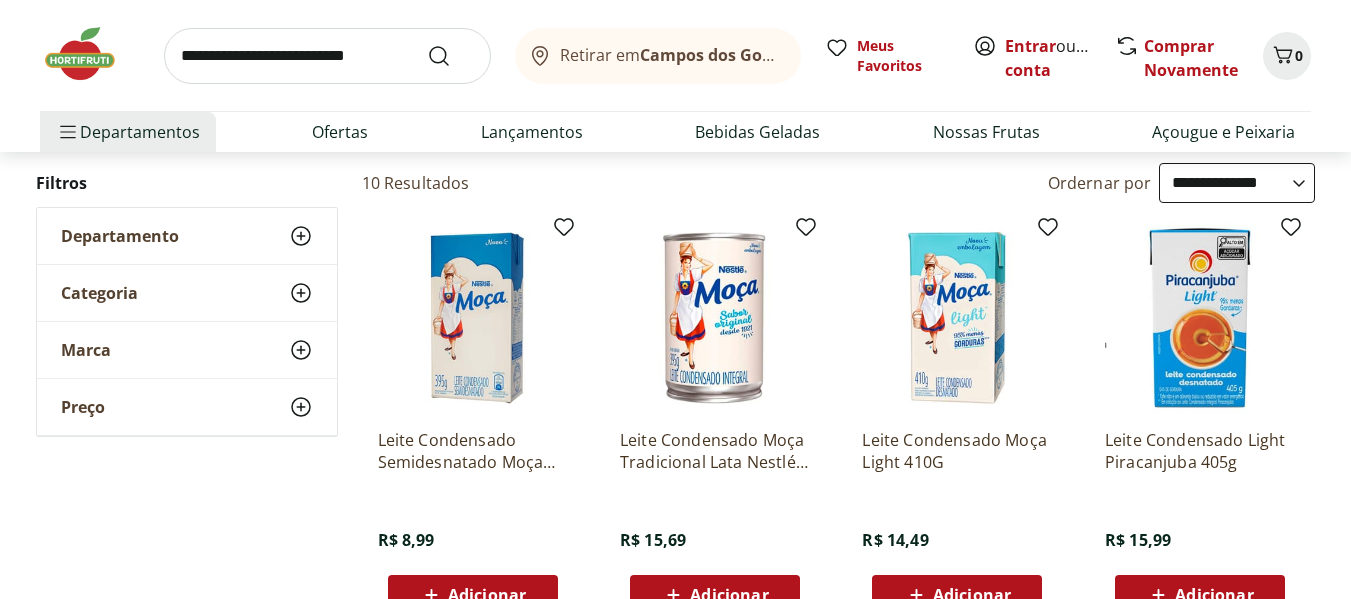 click at bounding box center [473, 318] 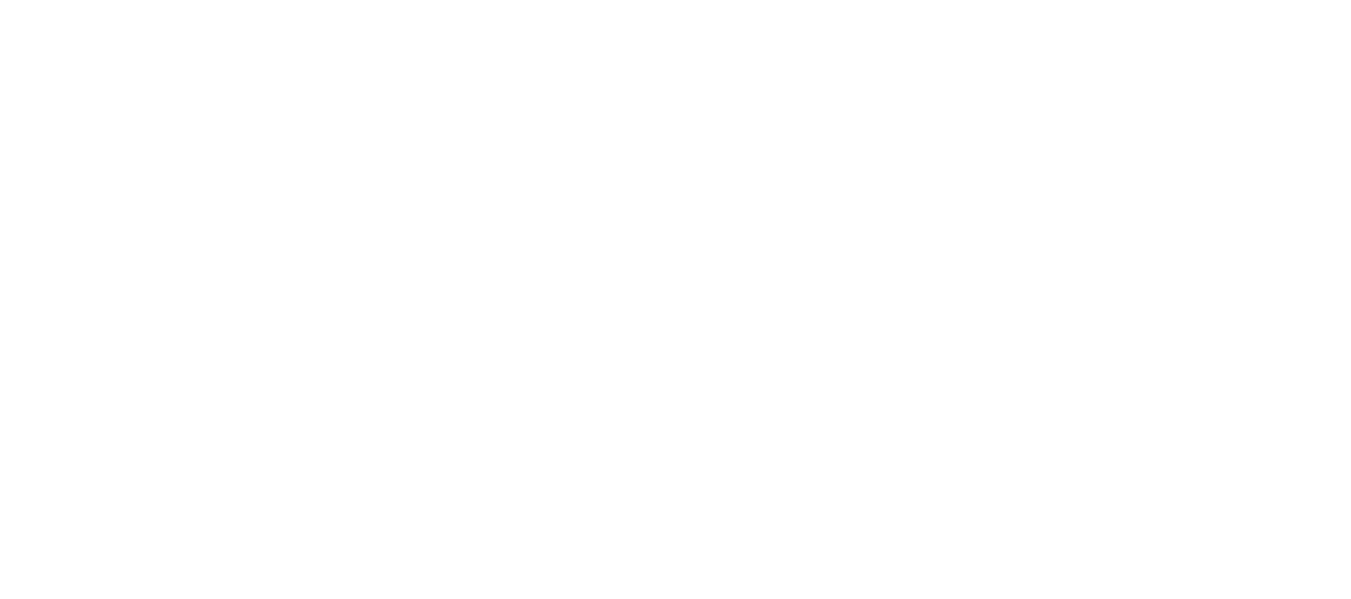 scroll, scrollTop: 0, scrollLeft: 0, axis: both 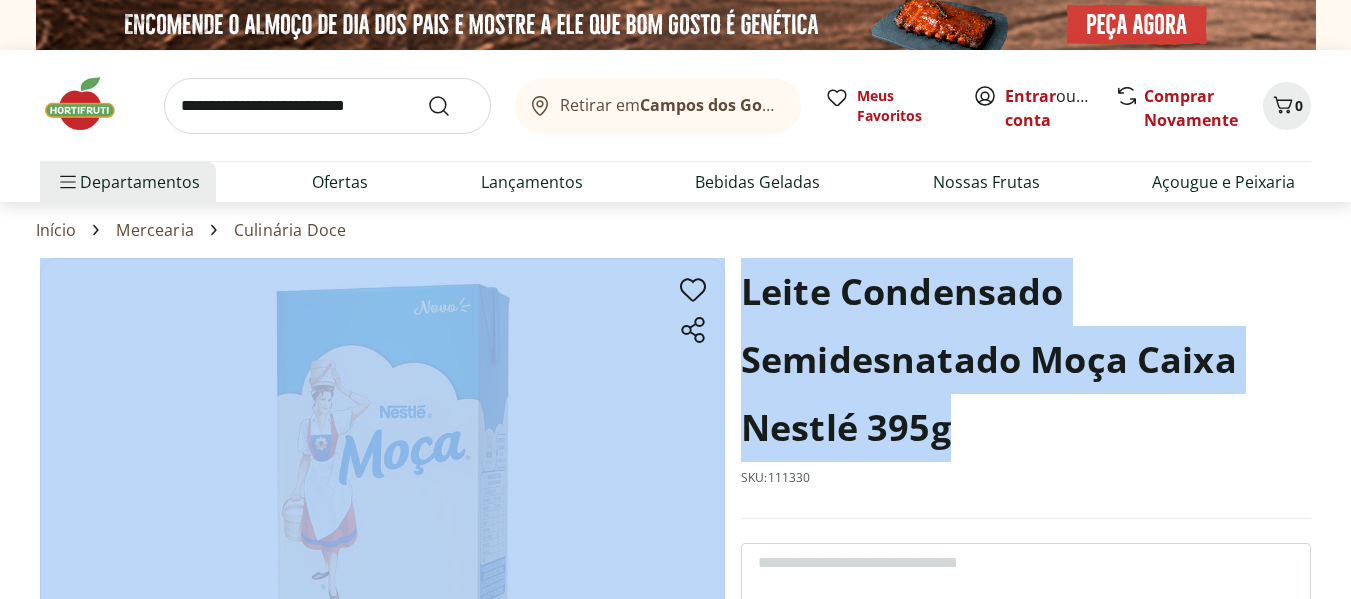 drag, startPoint x: 967, startPoint y: 426, endPoint x: 730, endPoint y: 279, distance: 278.8871 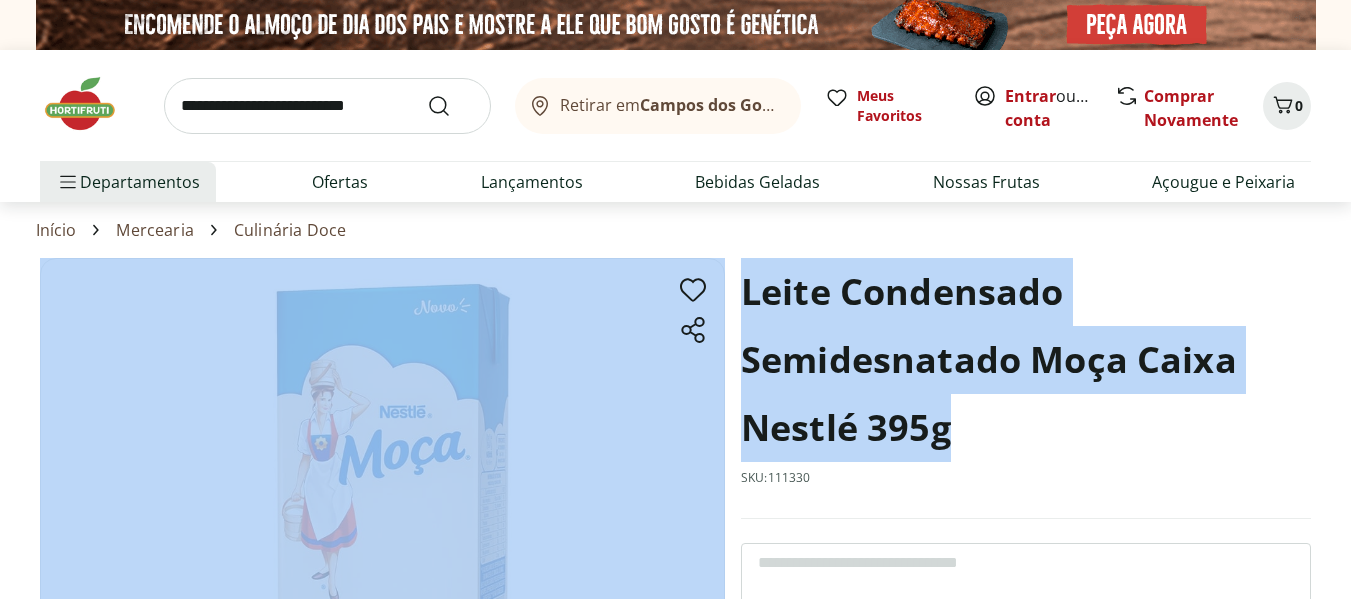 copy on "Leite Condensado Semidesnatado Moça Caixa Nestlé 395g" 